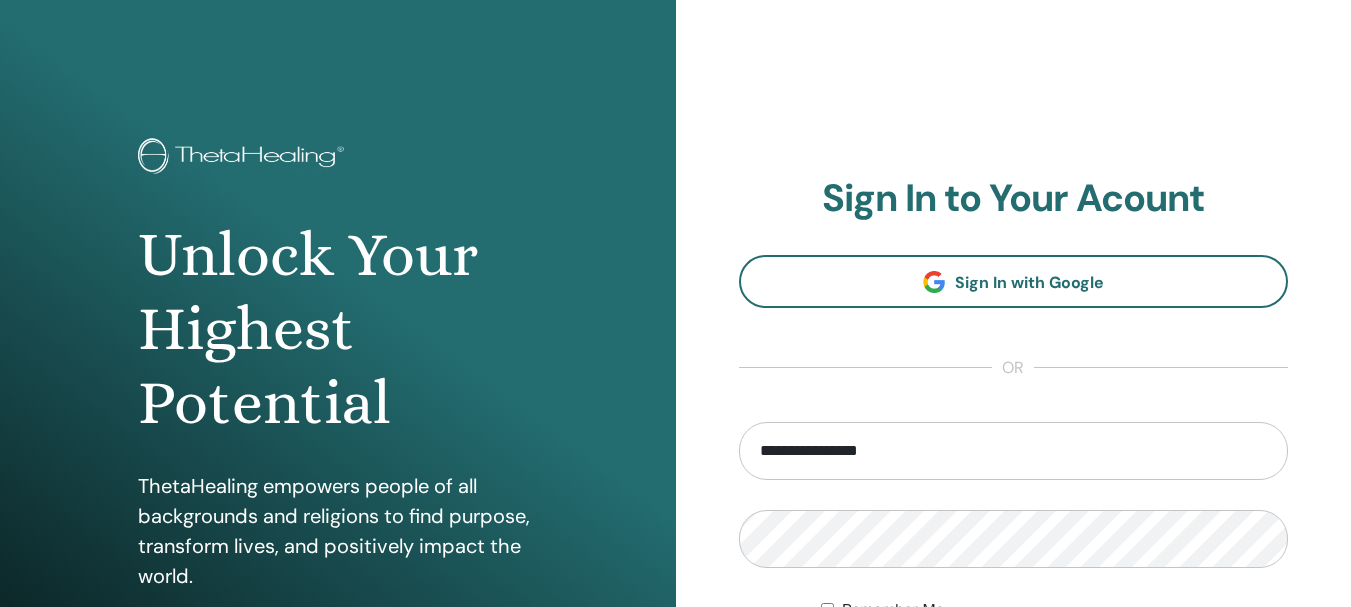 scroll, scrollTop: 300, scrollLeft: 0, axis: vertical 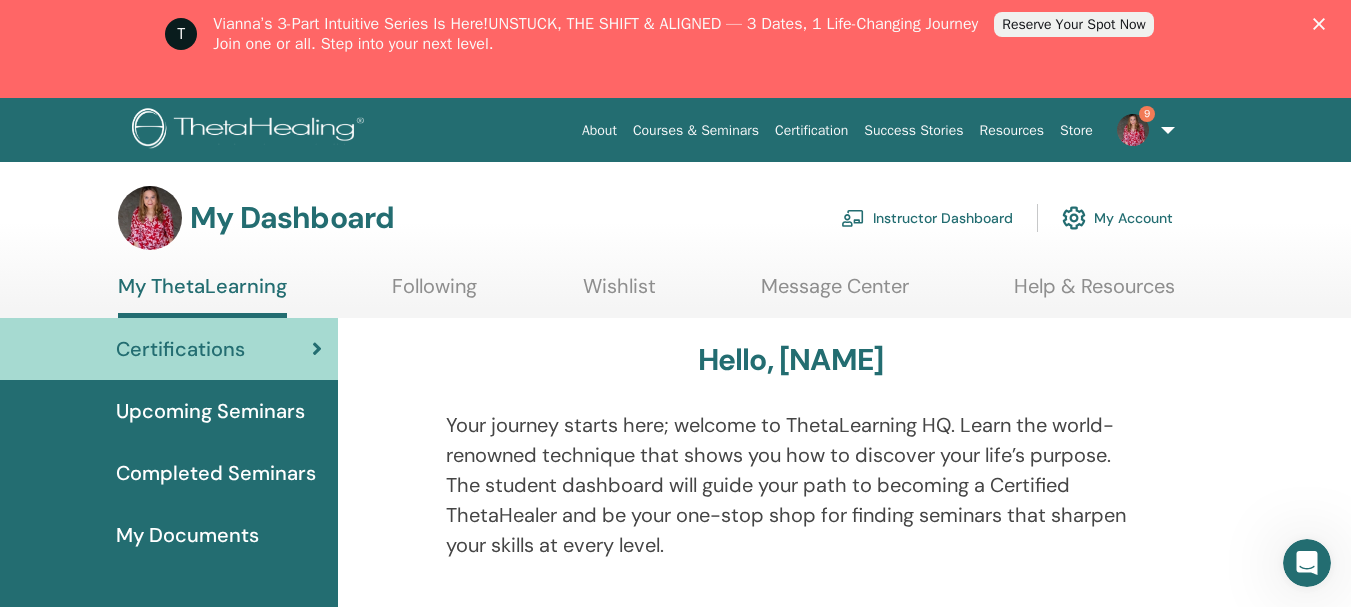 click 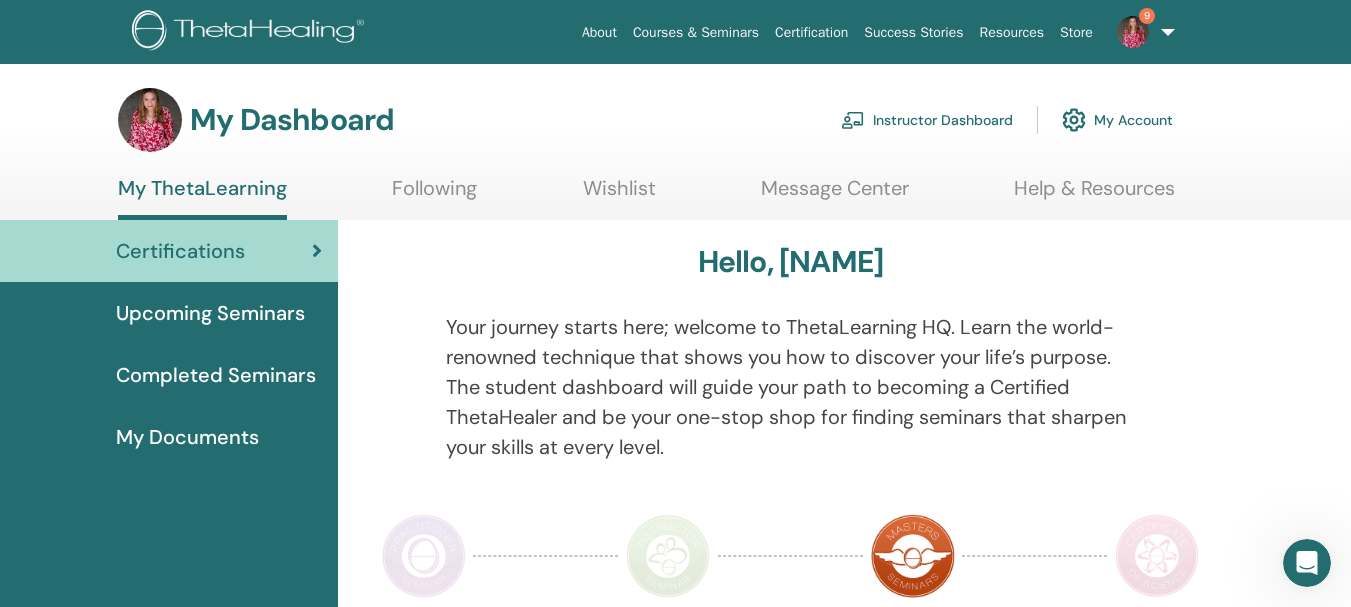 click on "Instructor Dashboard" at bounding box center [927, 120] 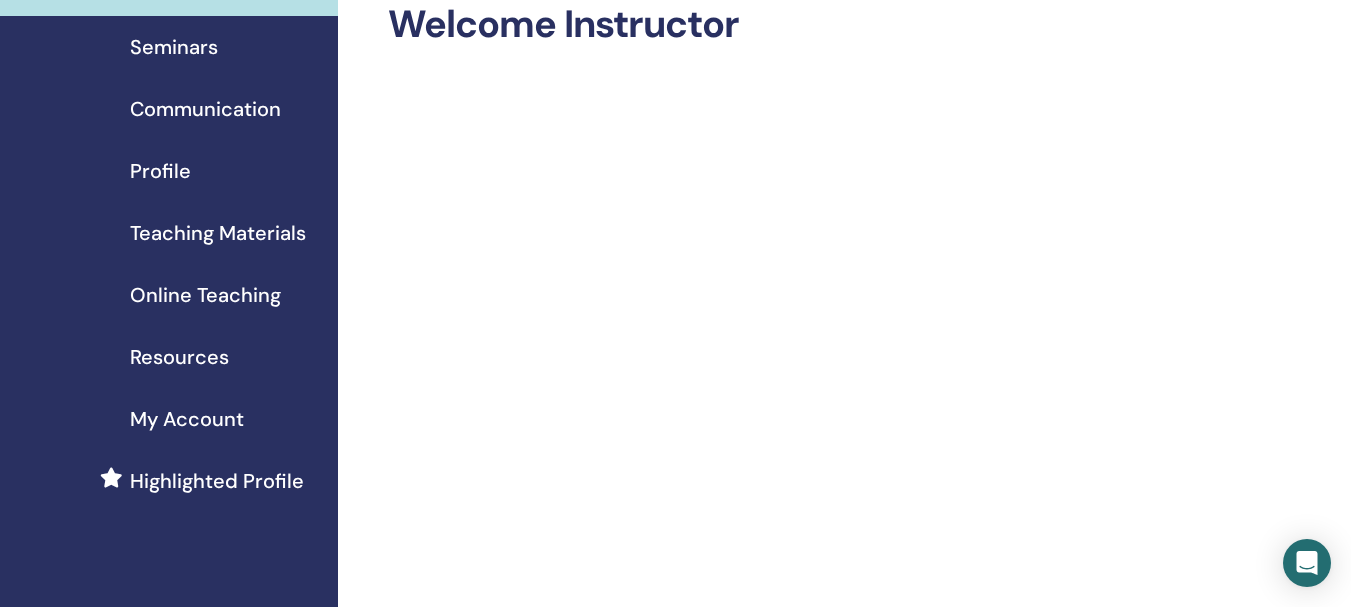 scroll, scrollTop: 100, scrollLeft: 0, axis: vertical 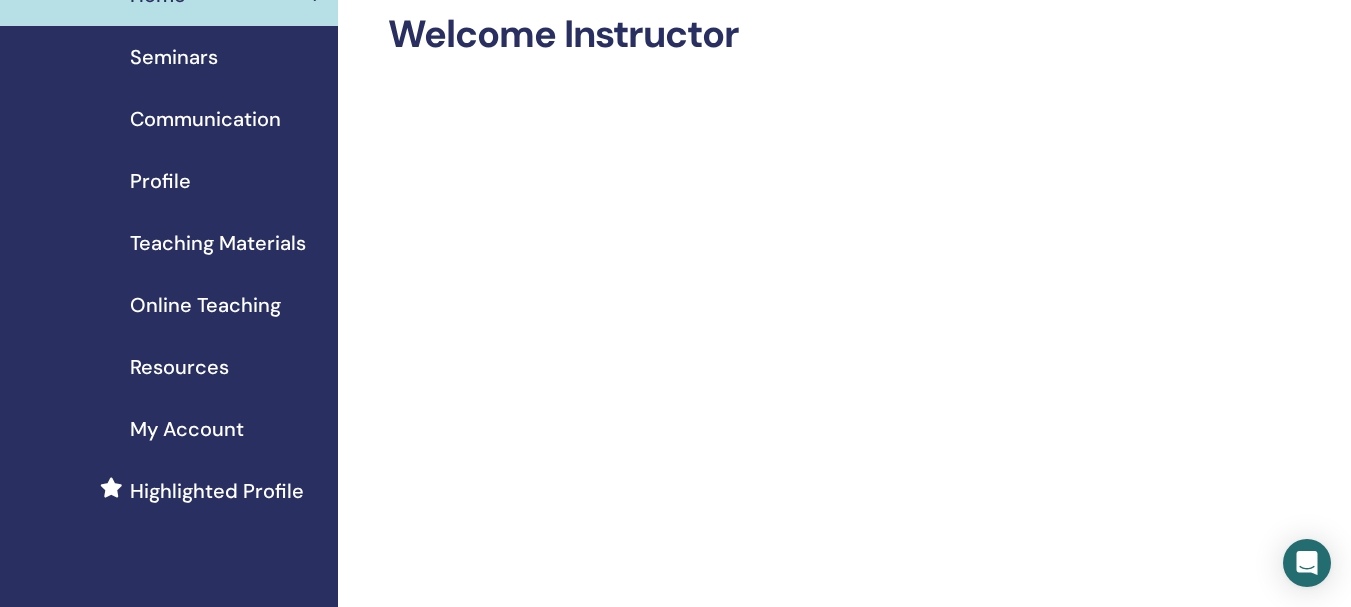click on "Seminars" at bounding box center [174, 57] 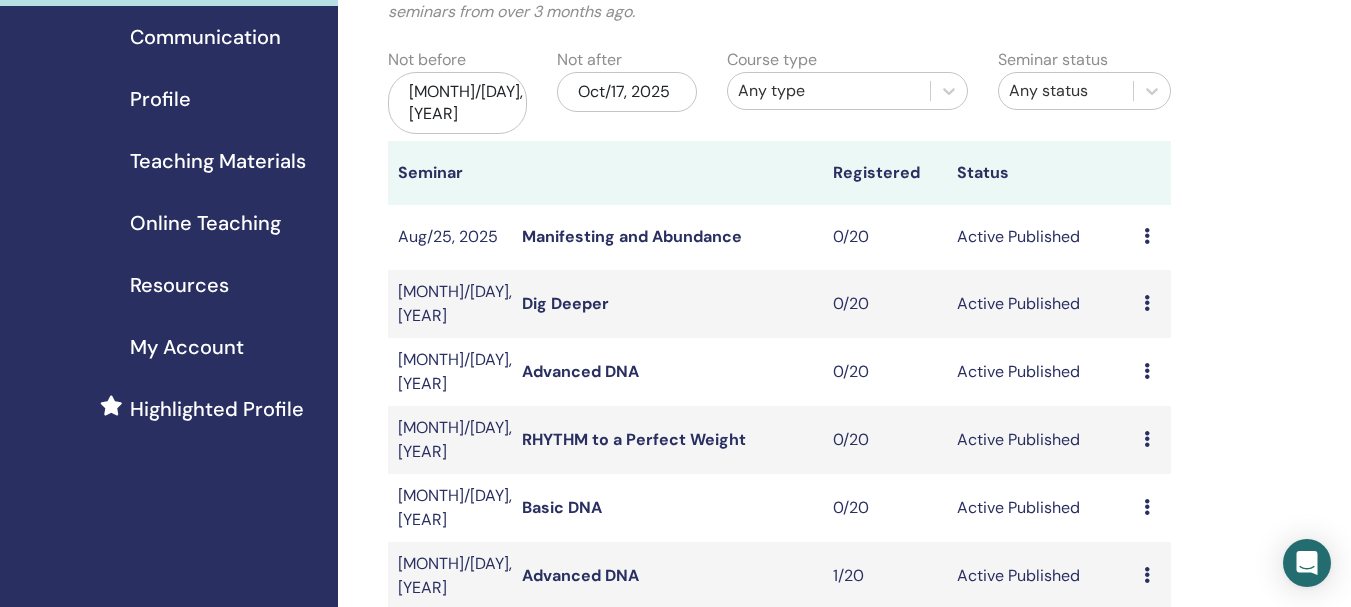 scroll, scrollTop: 200, scrollLeft: 0, axis: vertical 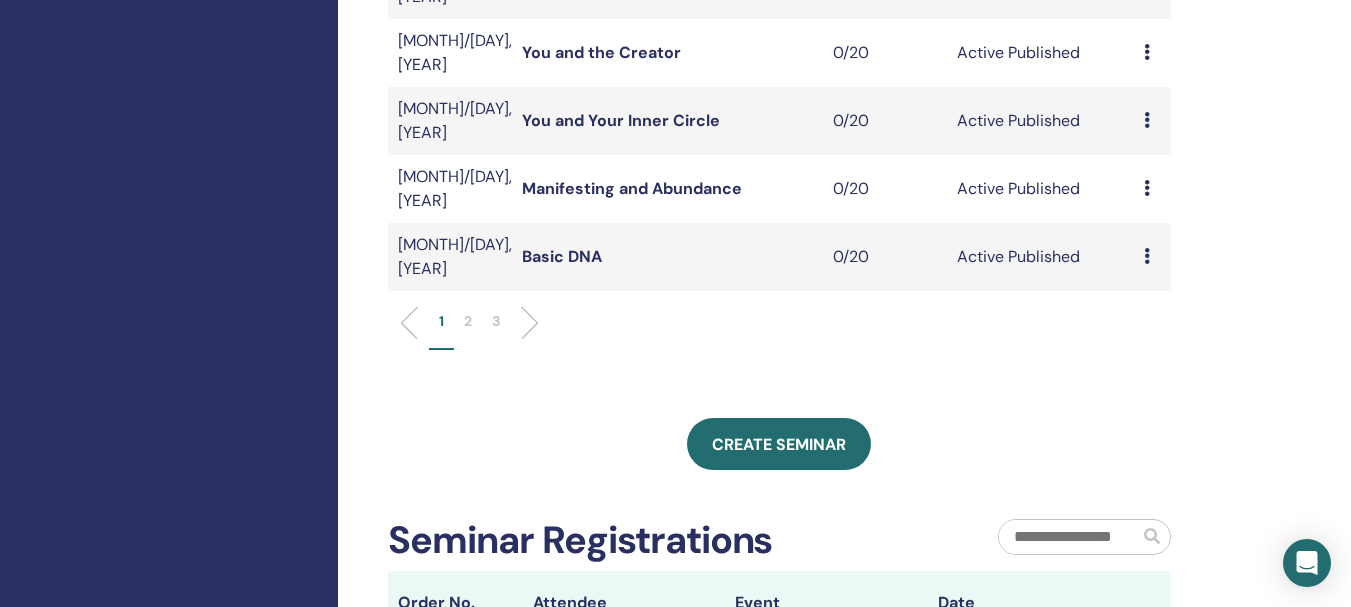 click on "2" at bounding box center (468, 330) 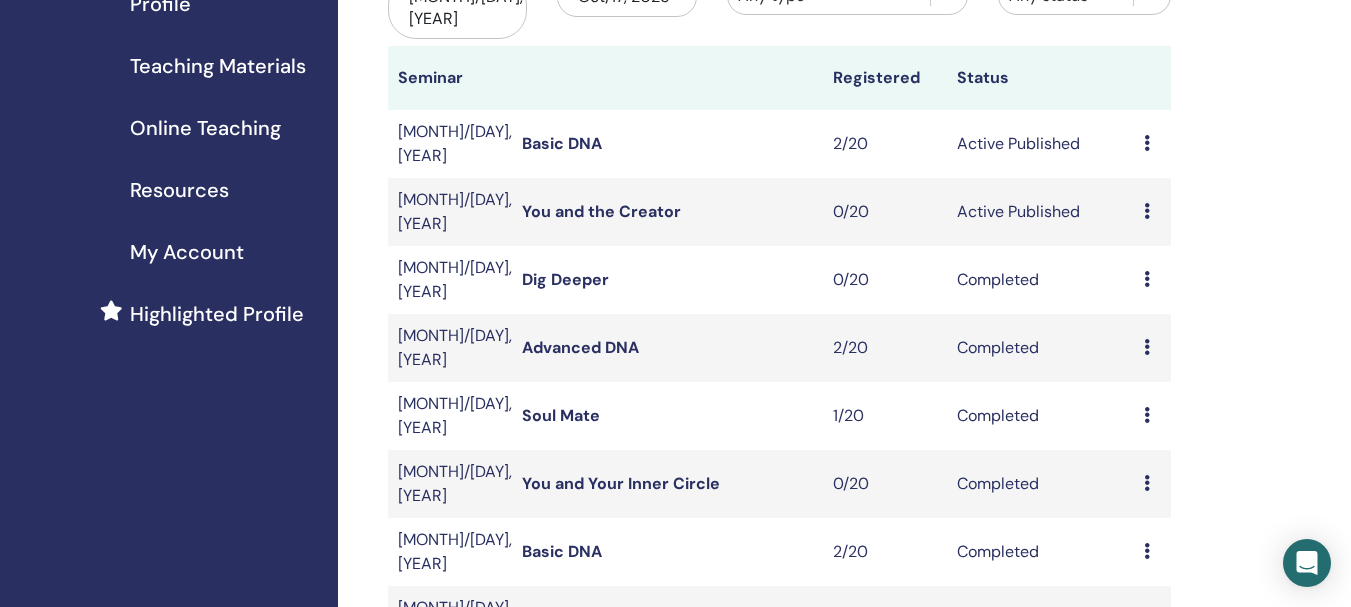 scroll, scrollTop: 273, scrollLeft: 0, axis: vertical 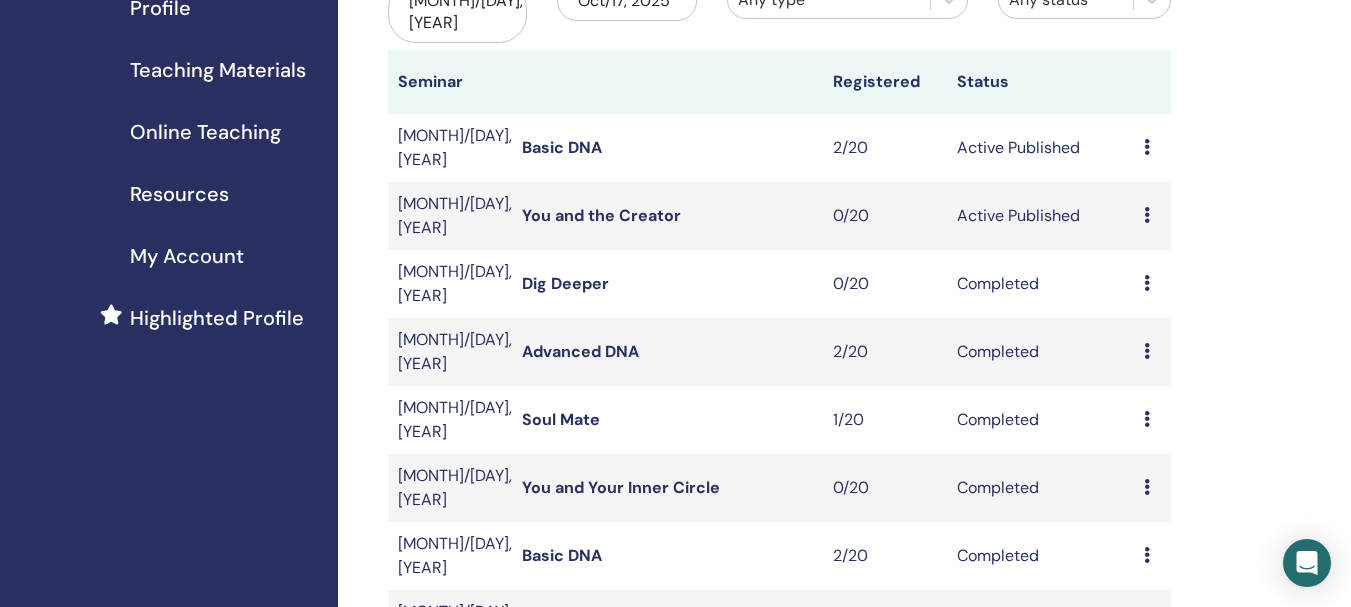 click on "Basic DNA" at bounding box center (562, 147) 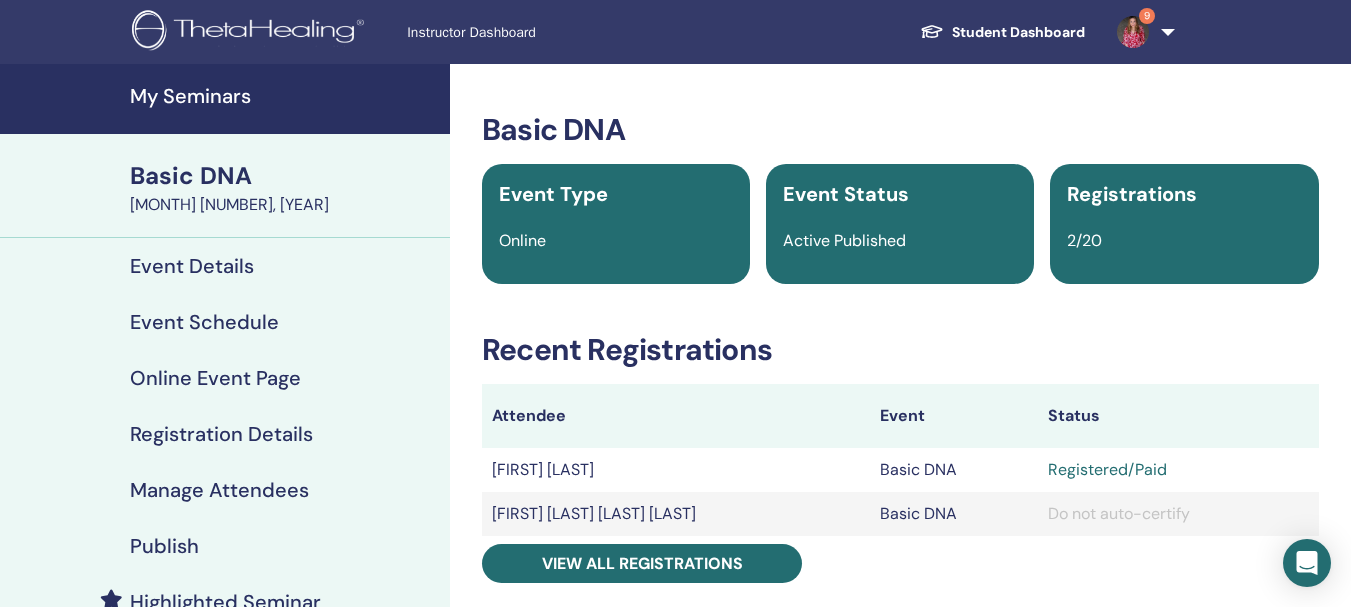 scroll, scrollTop: 0, scrollLeft: 0, axis: both 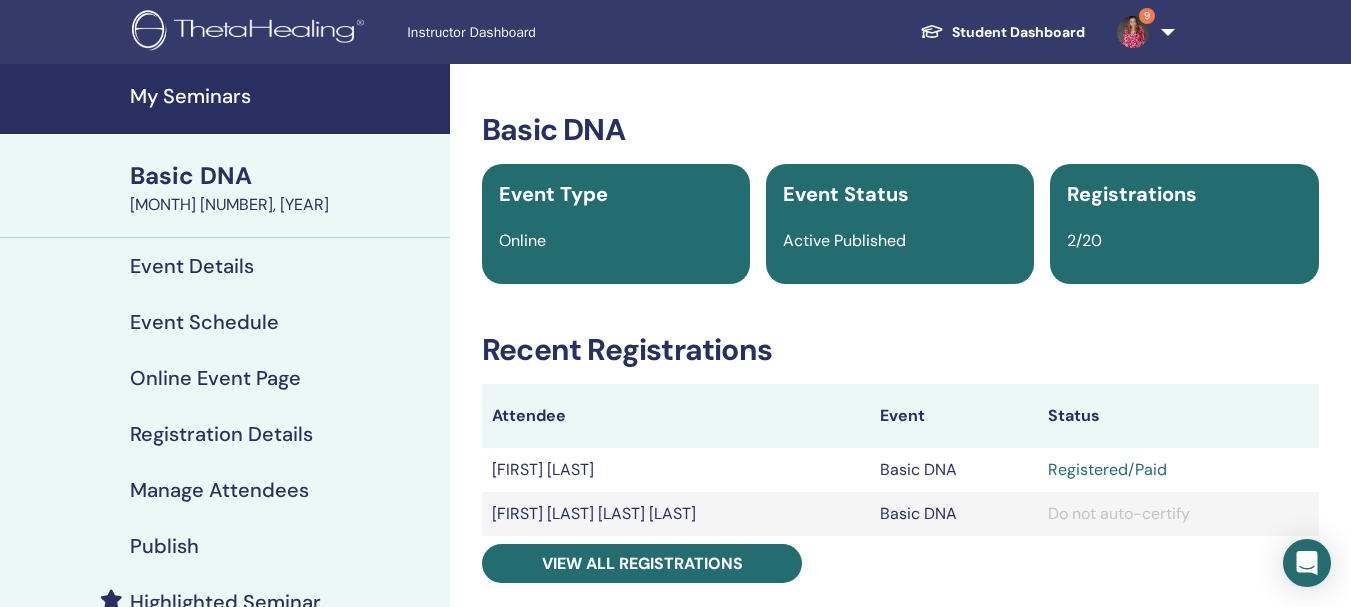 click on "My Seminars" at bounding box center (284, 96) 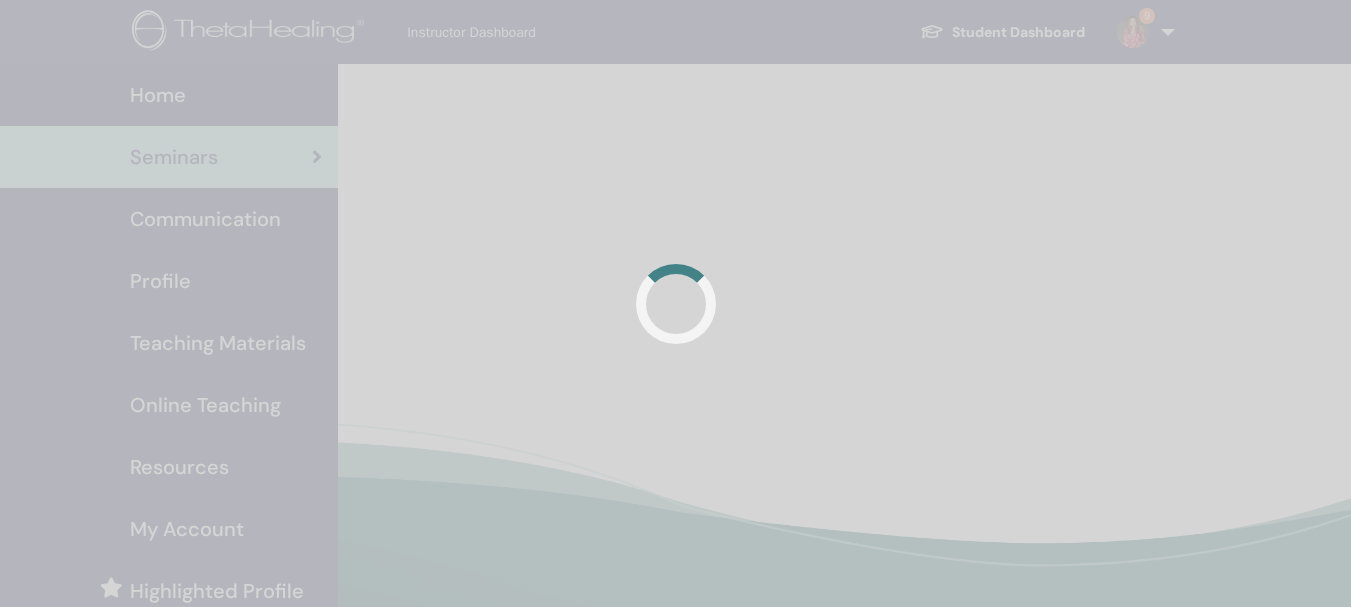 scroll, scrollTop: 0, scrollLeft: 0, axis: both 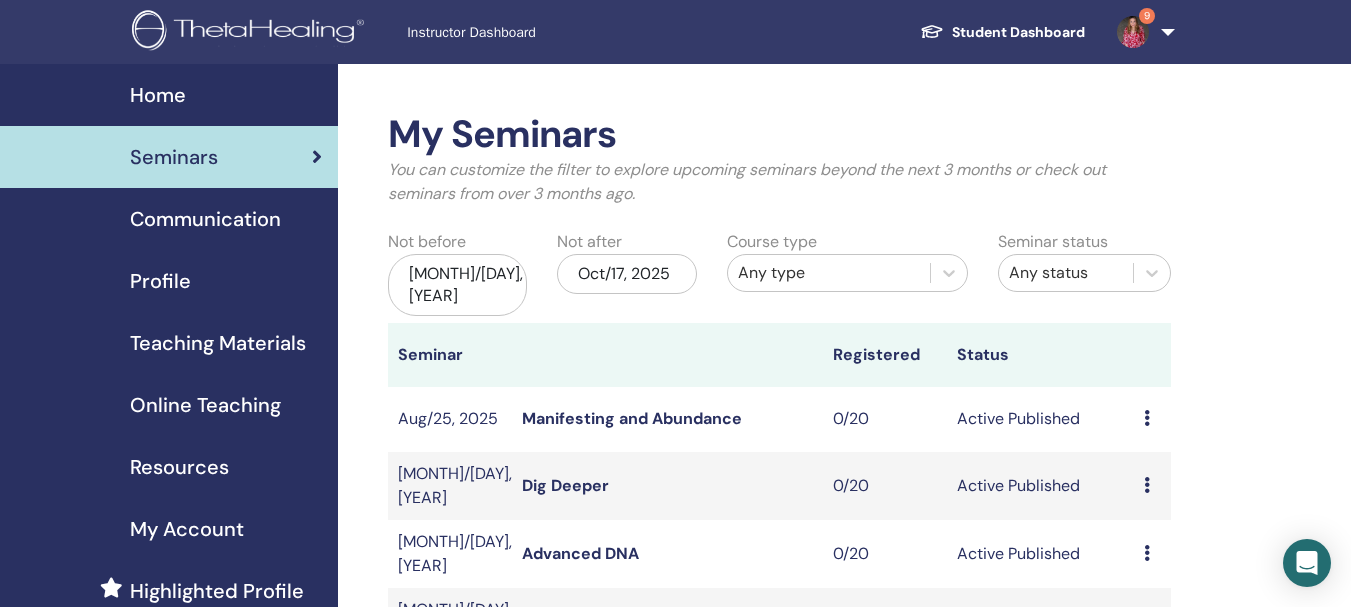 click on "9" at bounding box center (1142, 32) 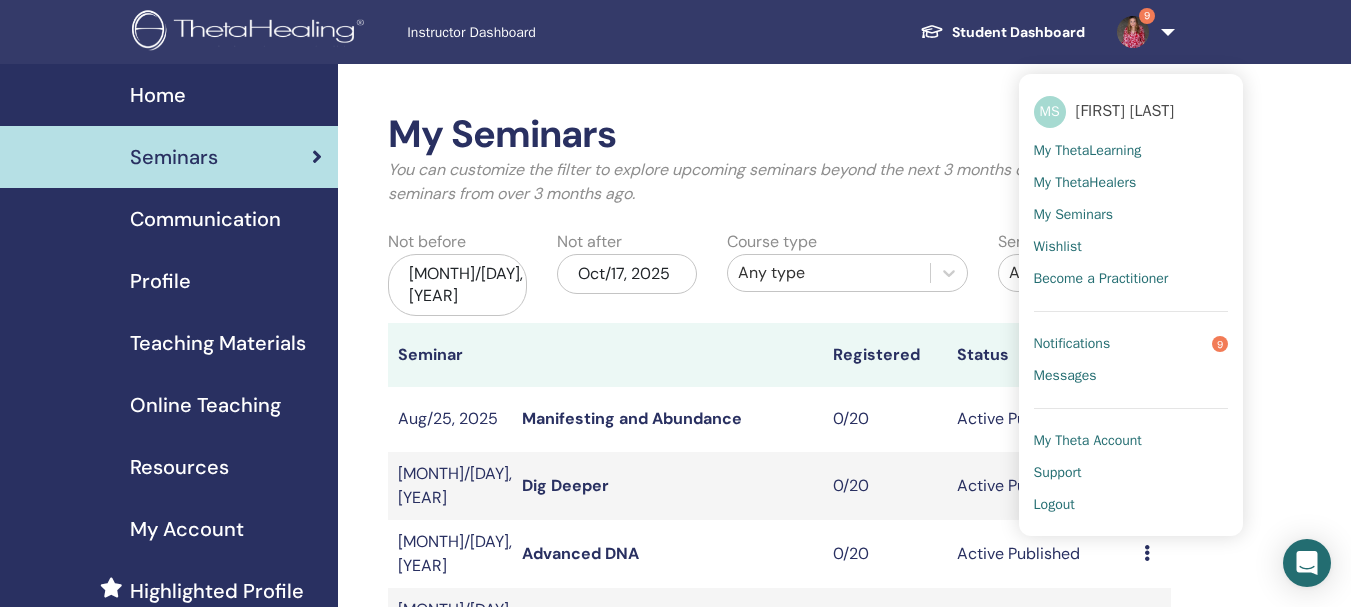 click on "Notifications 9" at bounding box center [1131, 344] 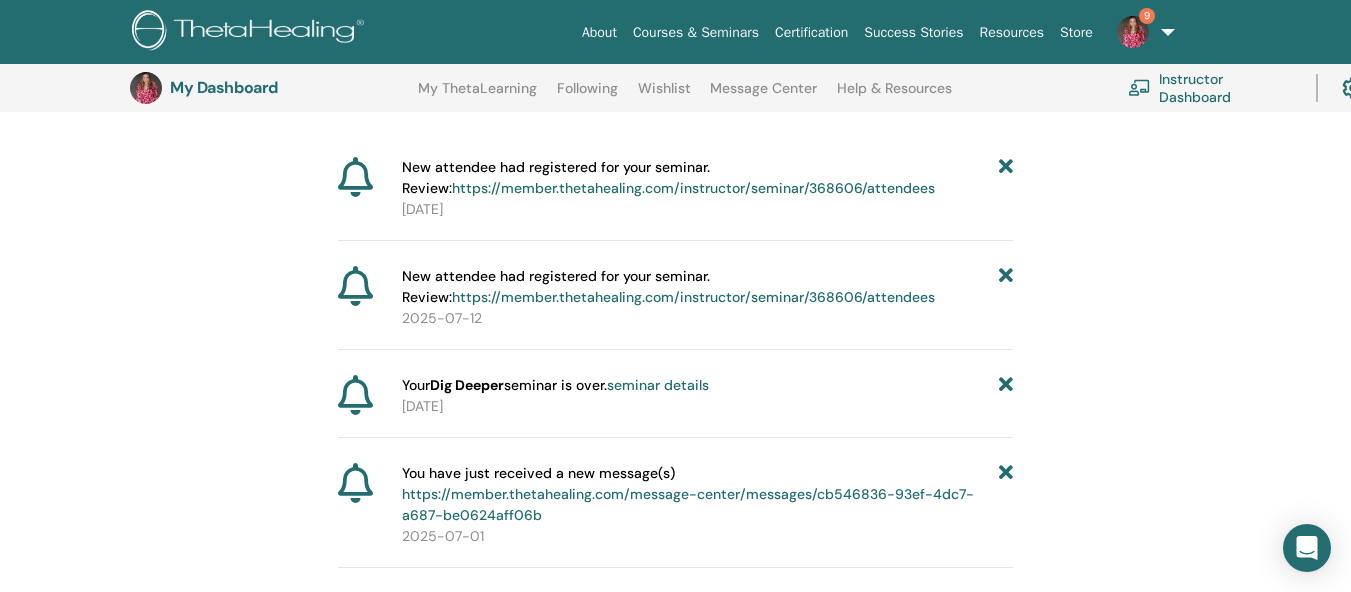 scroll, scrollTop: 148, scrollLeft: 0, axis: vertical 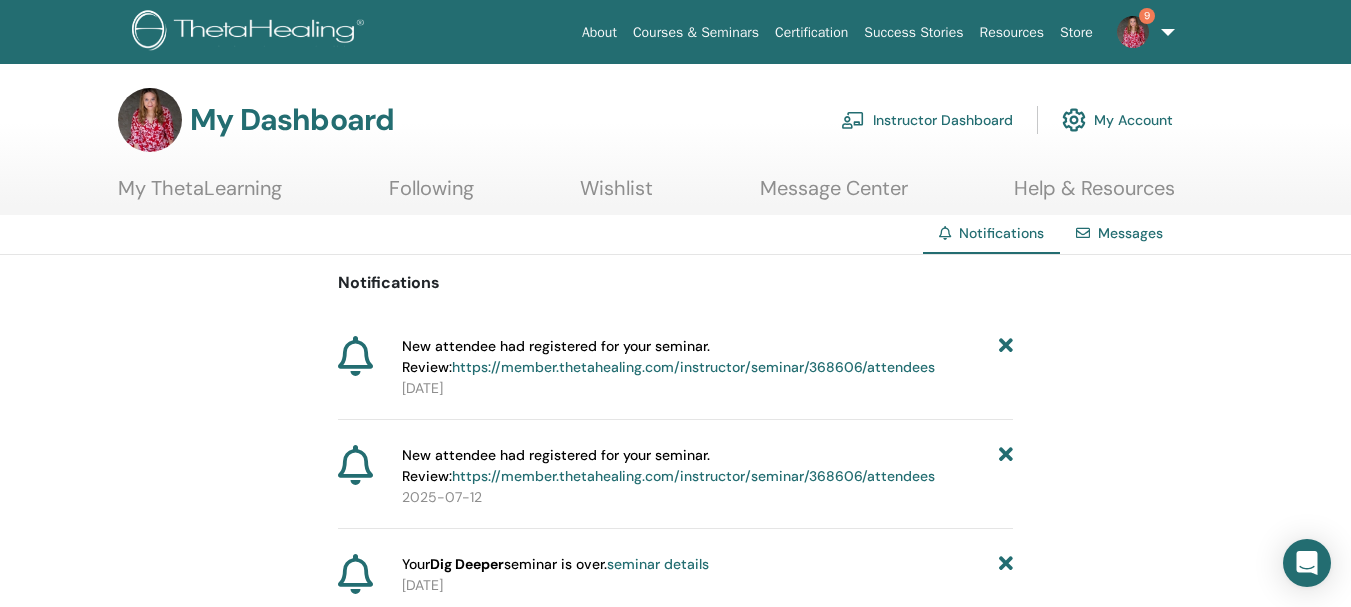 click on "Instructor Dashboard" at bounding box center [927, 120] 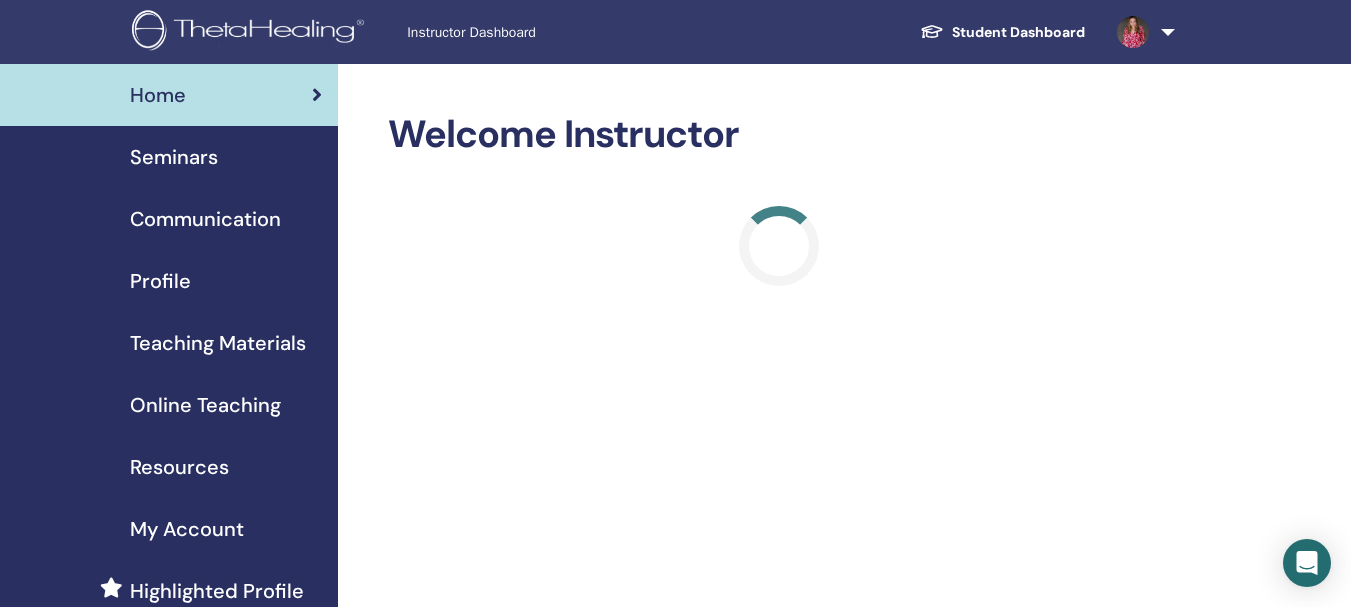 scroll, scrollTop: 0, scrollLeft: 0, axis: both 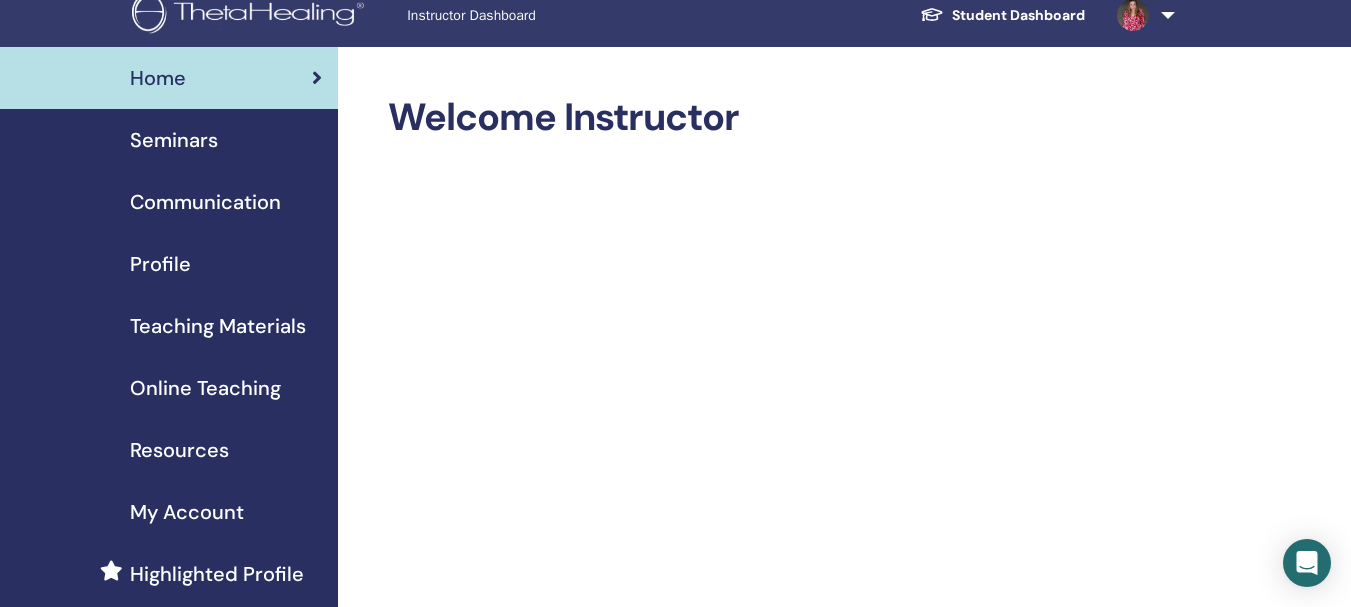 click on "Seminars" at bounding box center [174, 140] 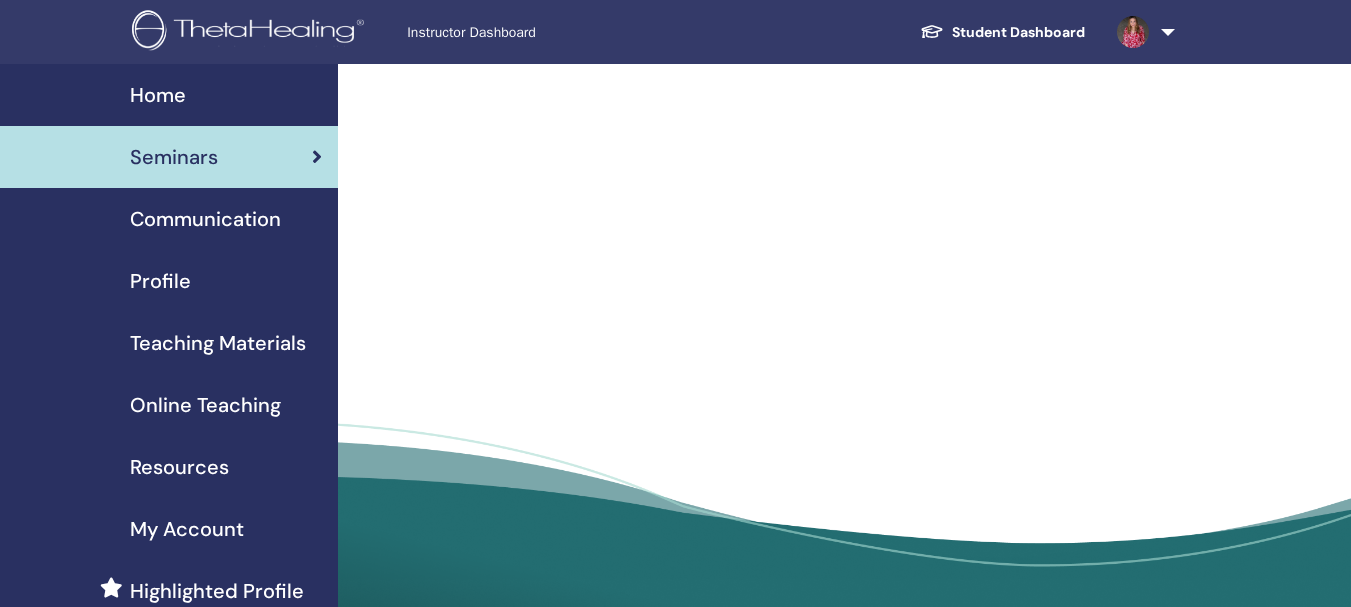 scroll, scrollTop: 0, scrollLeft: 0, axis: both 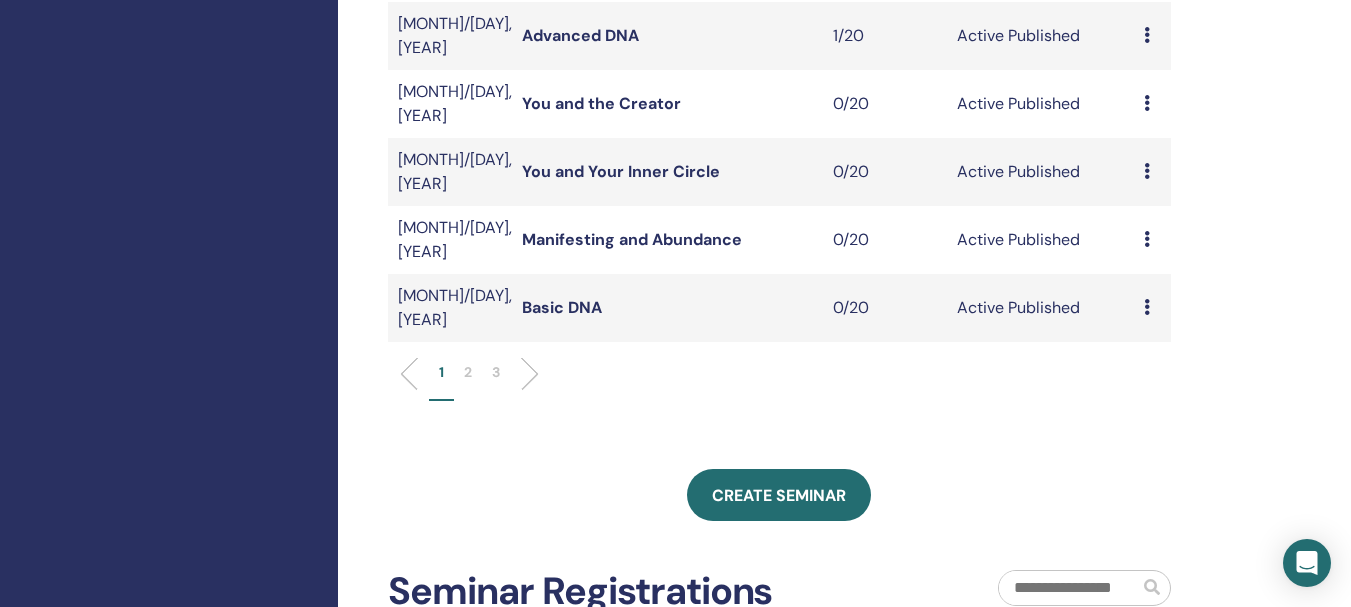 click on "2" at bounding box center [468, 372] 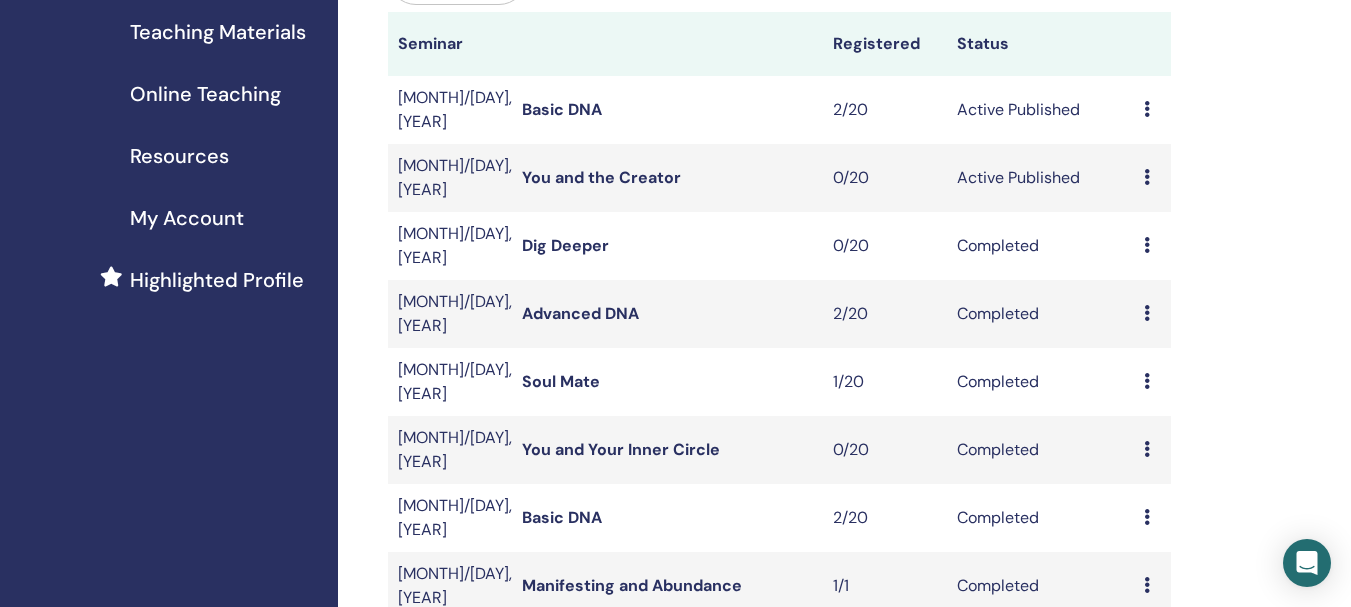 scroll, scrollTop: 722, scrollLeft: 0, axis: vertical 